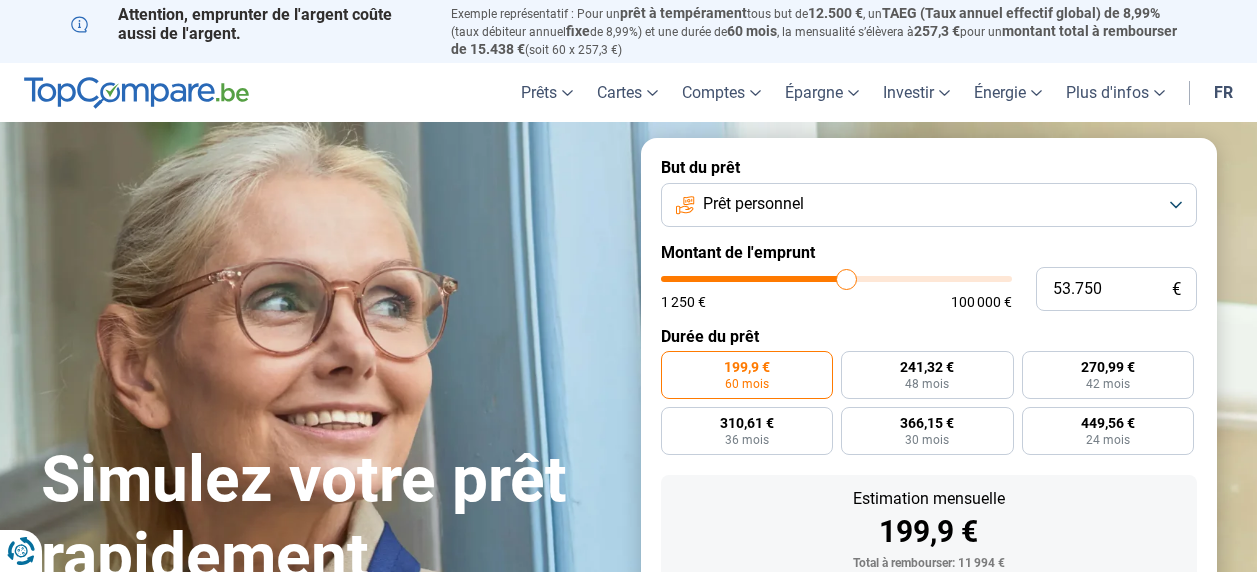scroll, scrollTop: 0, scrollLeft: 0, axis: both 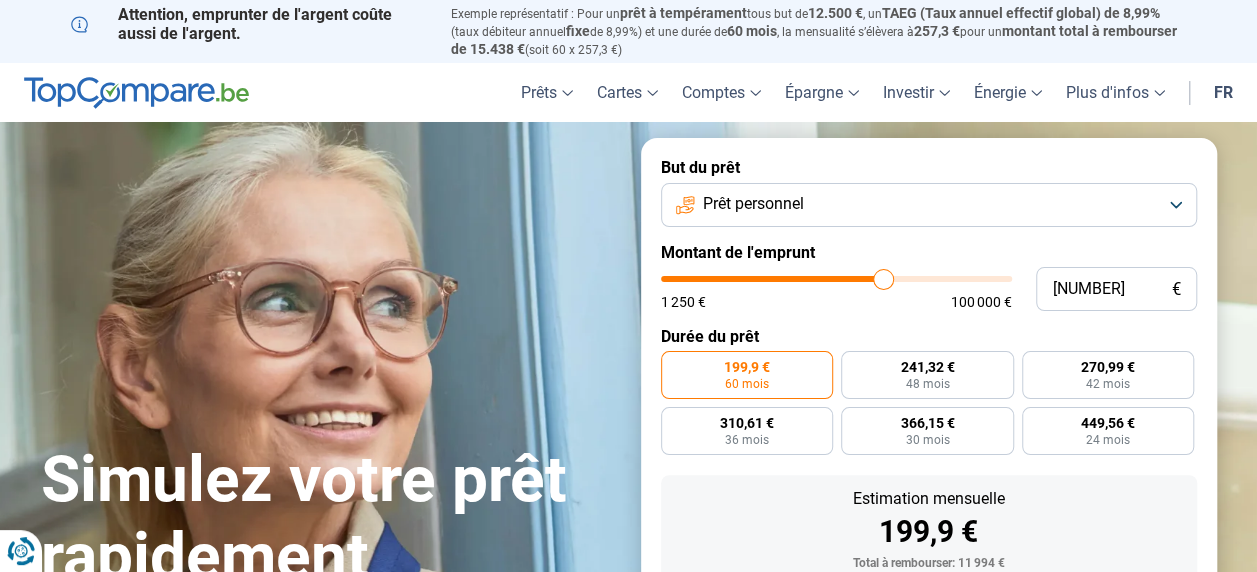 click at bounding box center (836, 279) 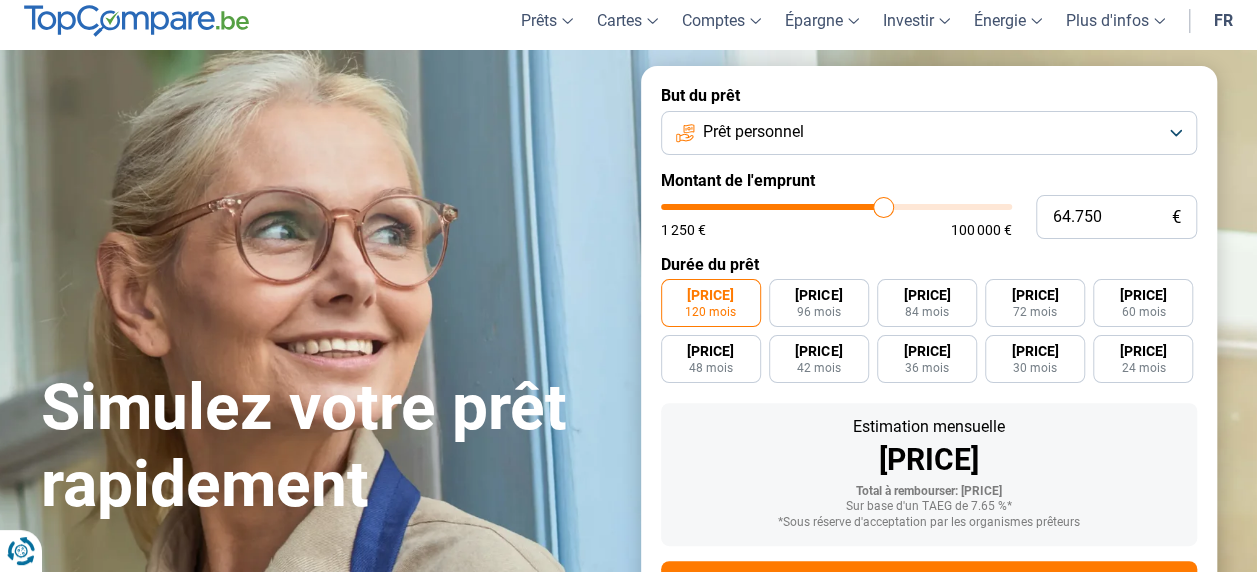 scroll, scrollTop: 166, scrollLeft: 0, axis: vertical 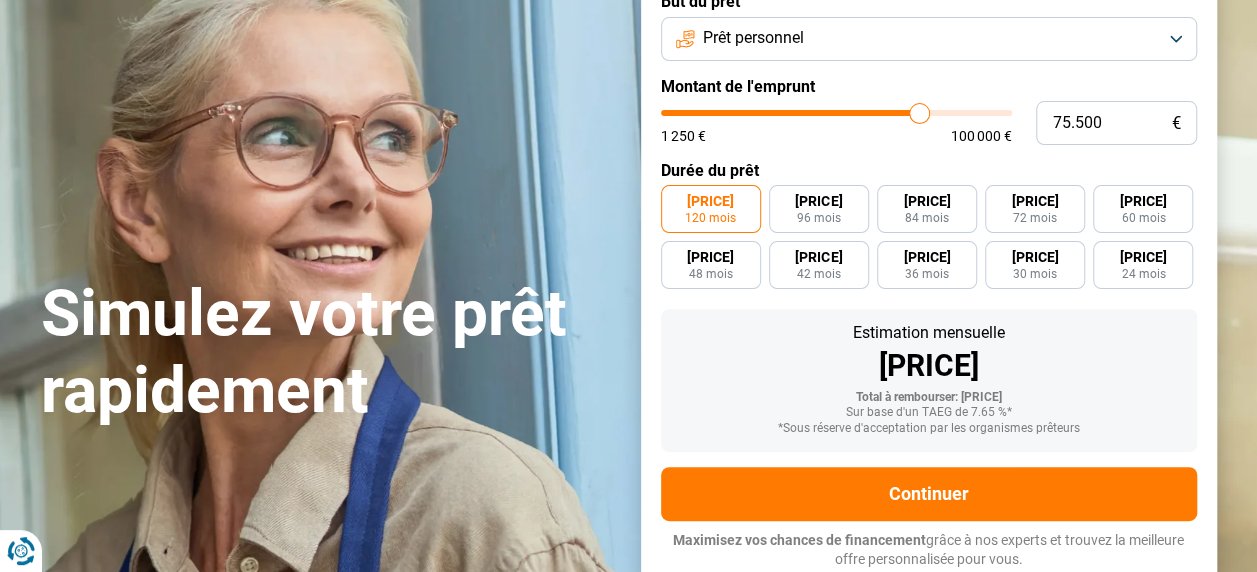 drag, startPoint x: 886, startPoint y: 113, endPoint x: 918, endPoint y: 112, distance: 32.01562 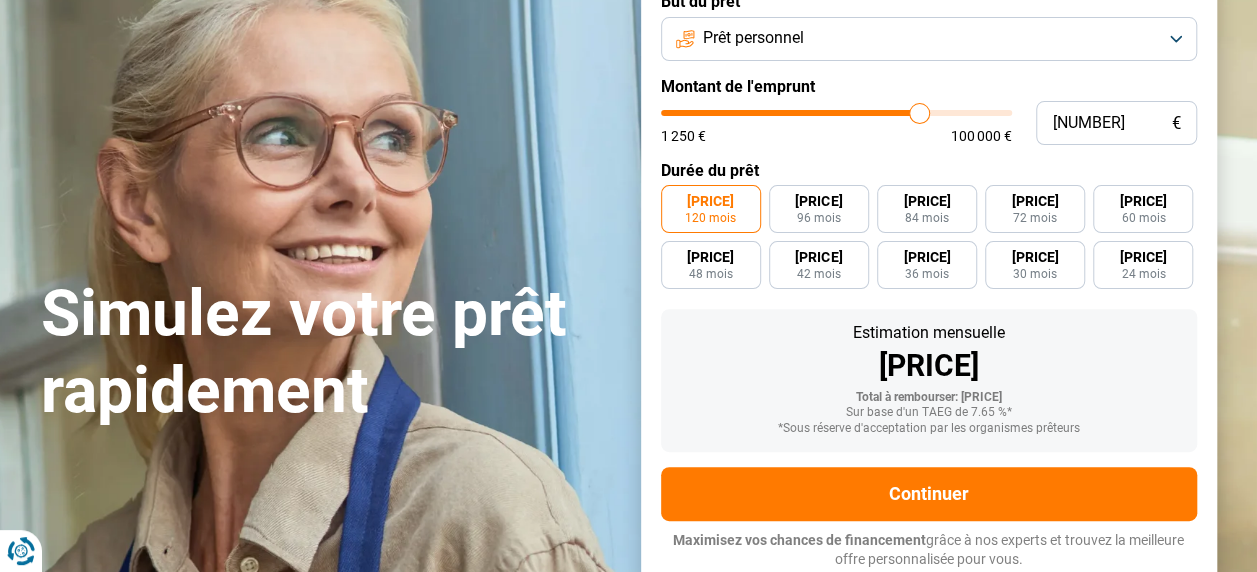 drag, startPoint x: 916, startPoint y: 114, endPoint x: 906, endPoint y: 117, distance: 10.440307 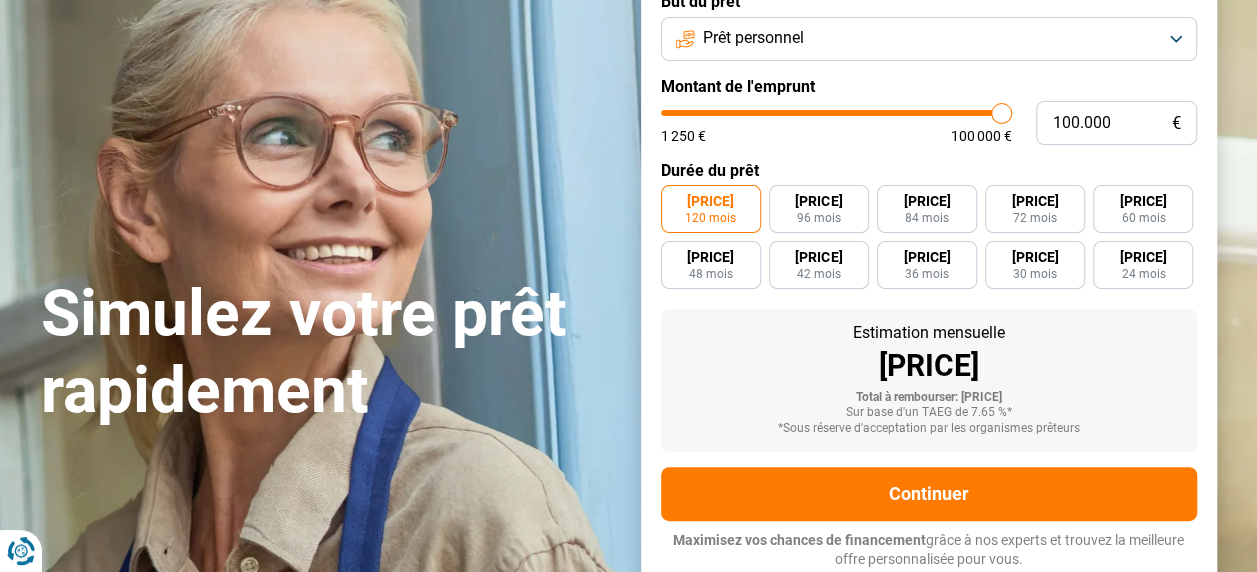 drag, startPoint x: 902, startPoint y: 113, endPoint x: 1013, endPoint y: 111, distance: 111.01801 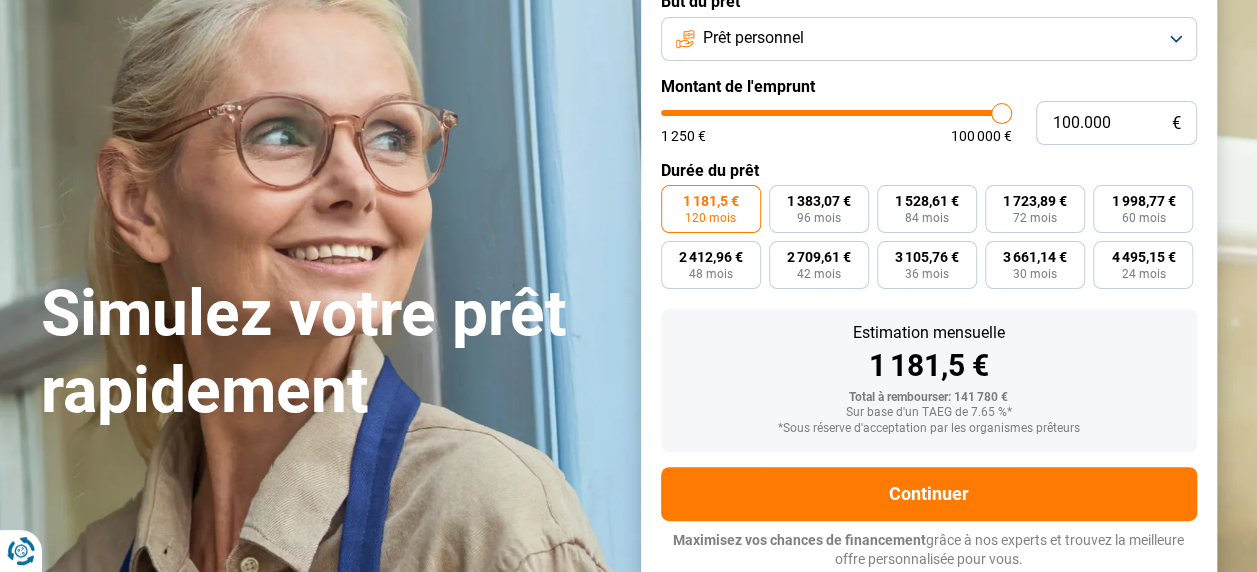scroll, scrollTop: 933, scrollLeft: 0, axis: vertical 